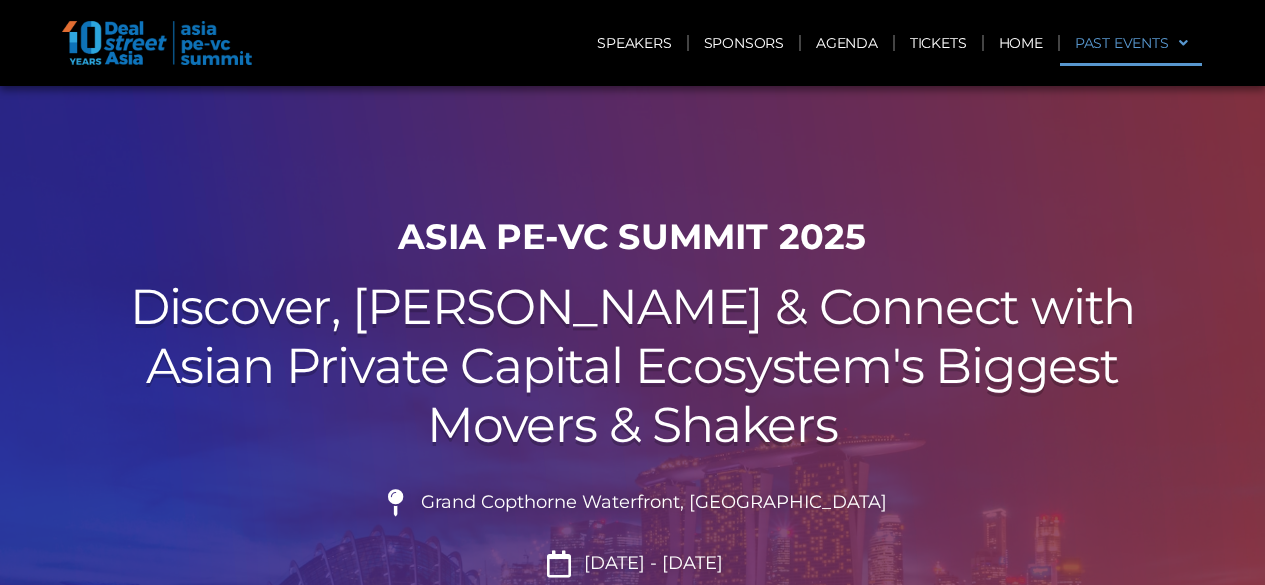 scroll, scrollTop: 0, scrollLeft: 0, axis: both 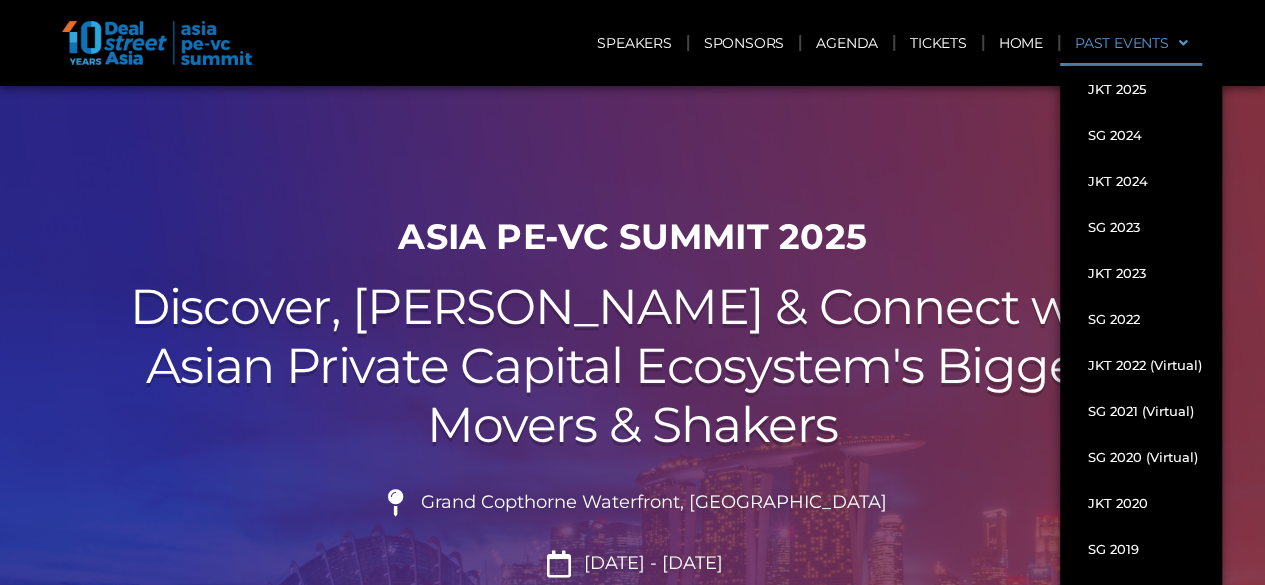 click on "Past Events" 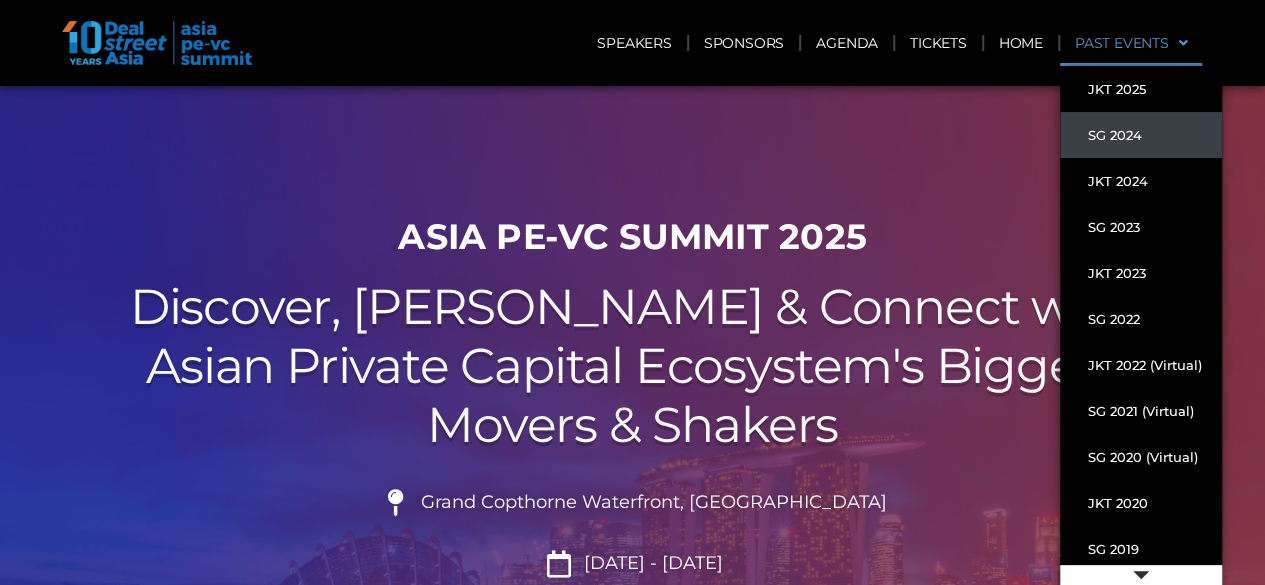 click on "SG 2024" 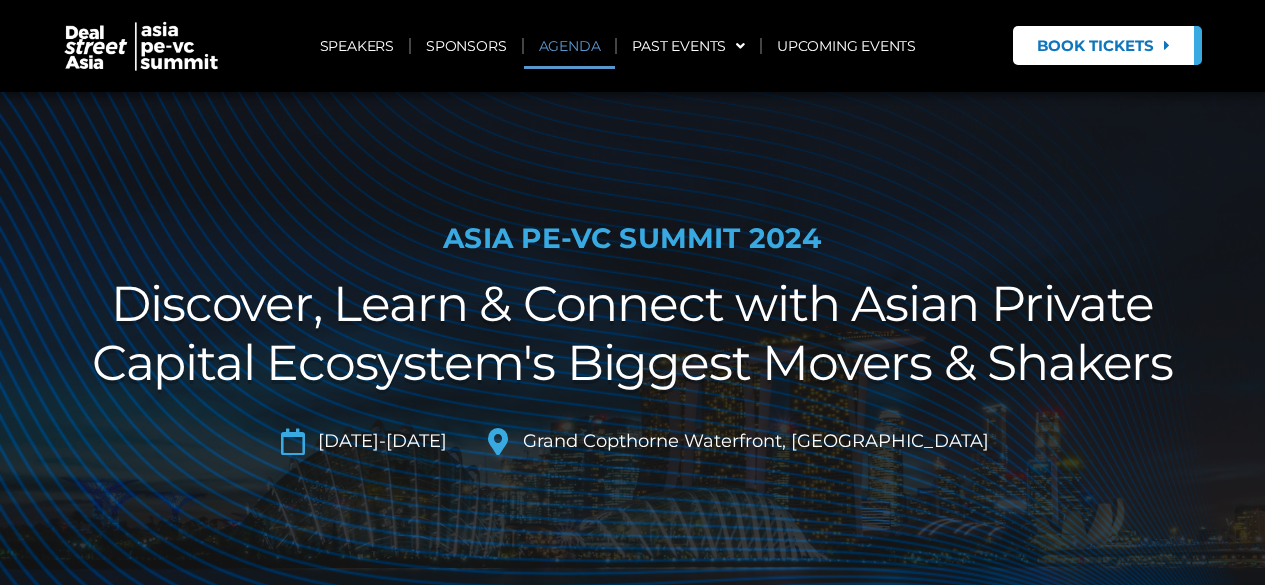 scroll, scrollTop: 0, scrollLeft: 0, axis: both 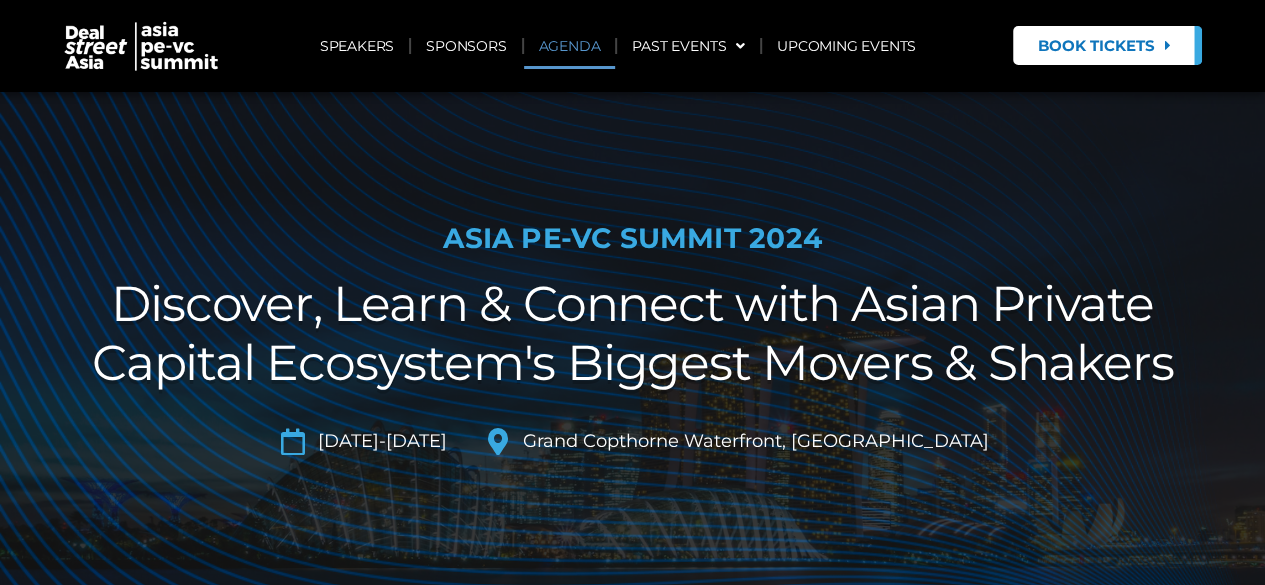 click on "AGENDA" 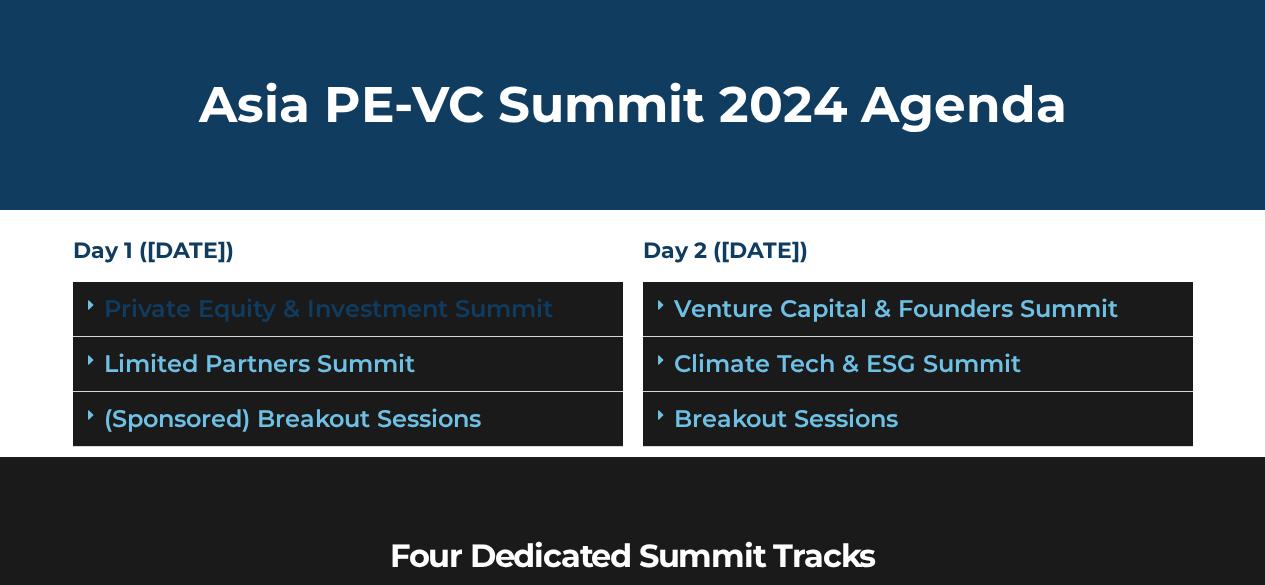 scroll, scrollTop: 0, scrollLeft: 0, axis: both 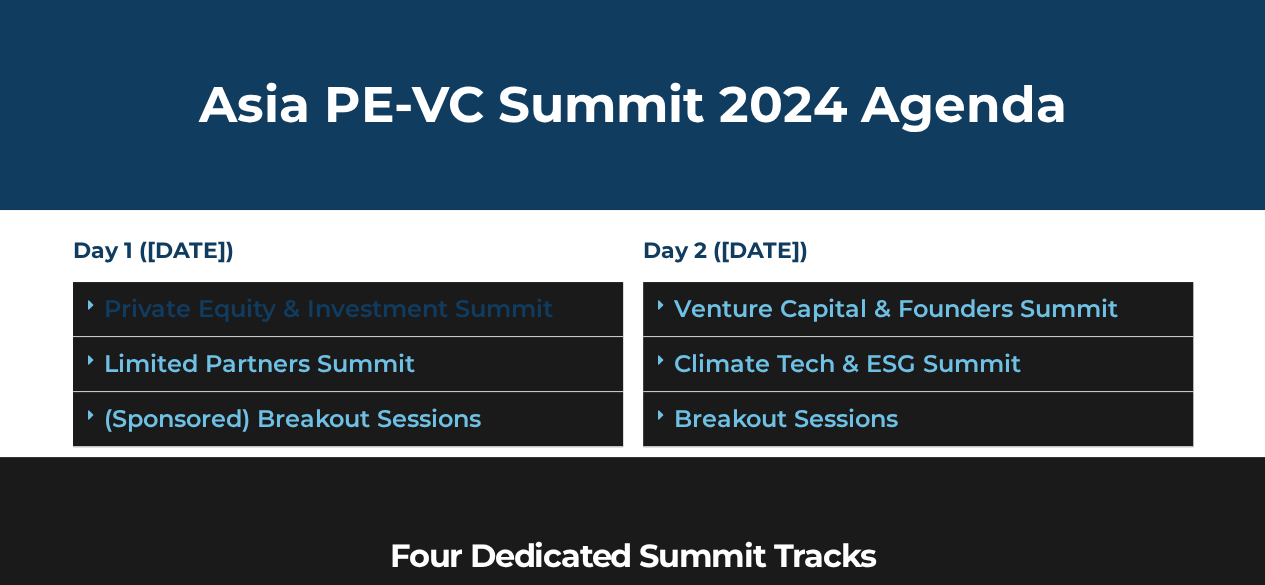 click on "Private Equity & Investment Summit" at bounding box center (328, 308) 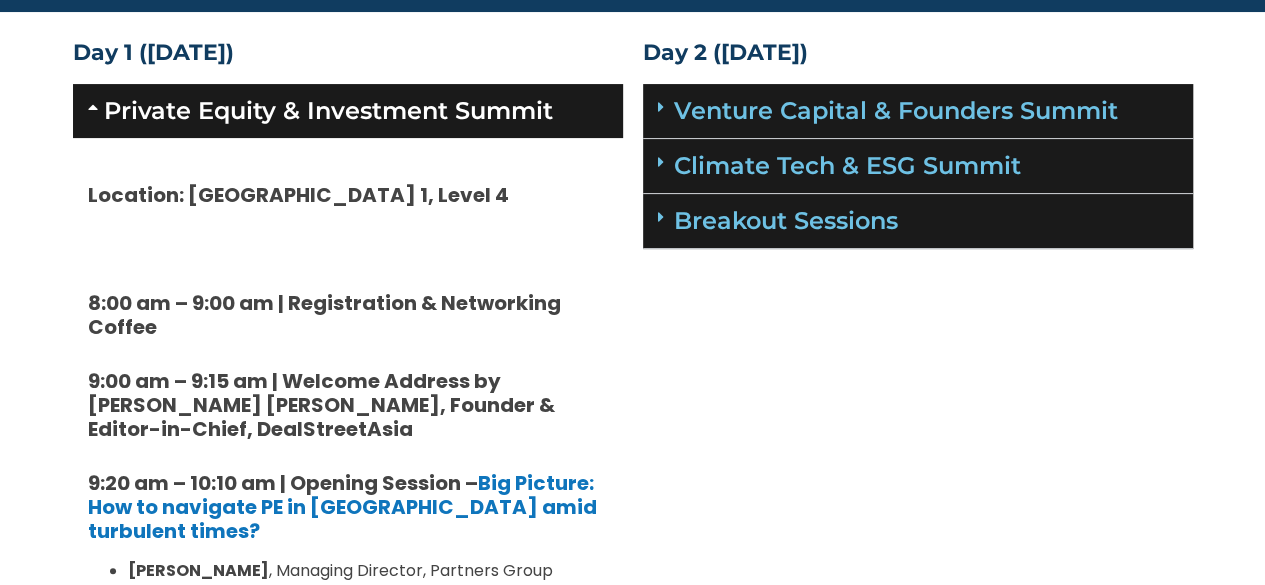 scroll, scrollTop: 200, scrollLeft: 0, axis: vertical 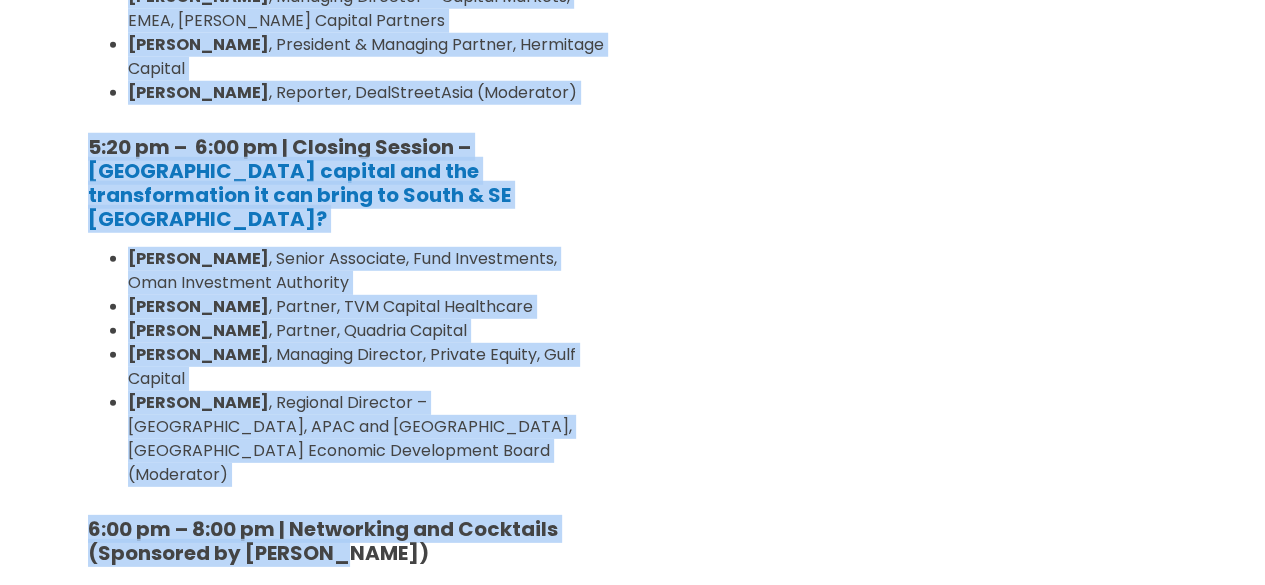 drag, startPoint x: 66, startPoint y: 189, endPoint x: 384, endPoint y: 423, distance: 394.8164 